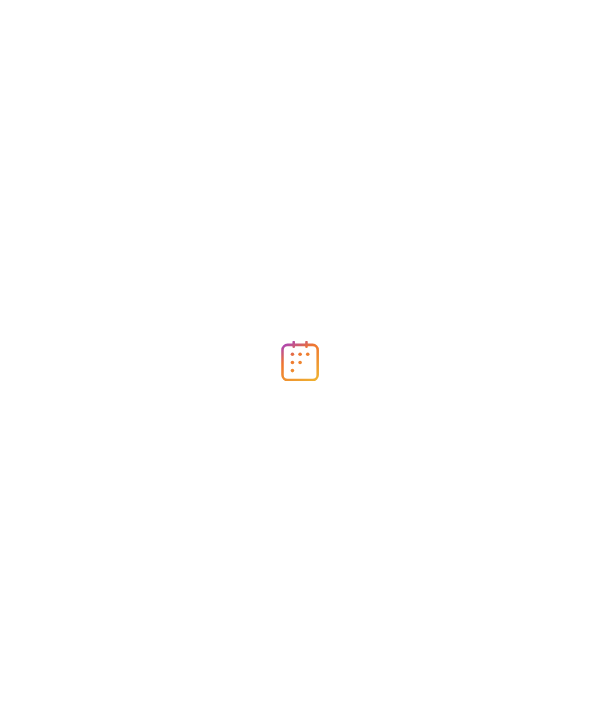 scroll, scrollTop: 0, scrollLeft: 0, axis: both 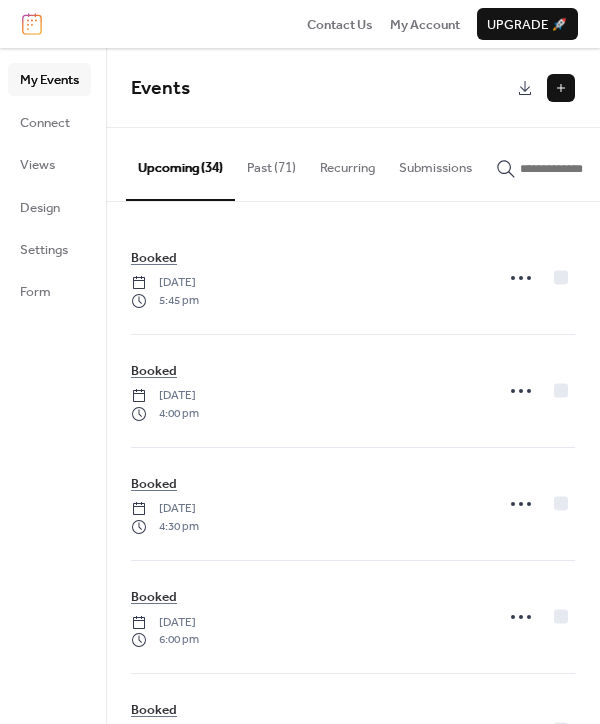 click at bounding box center [561, 88] 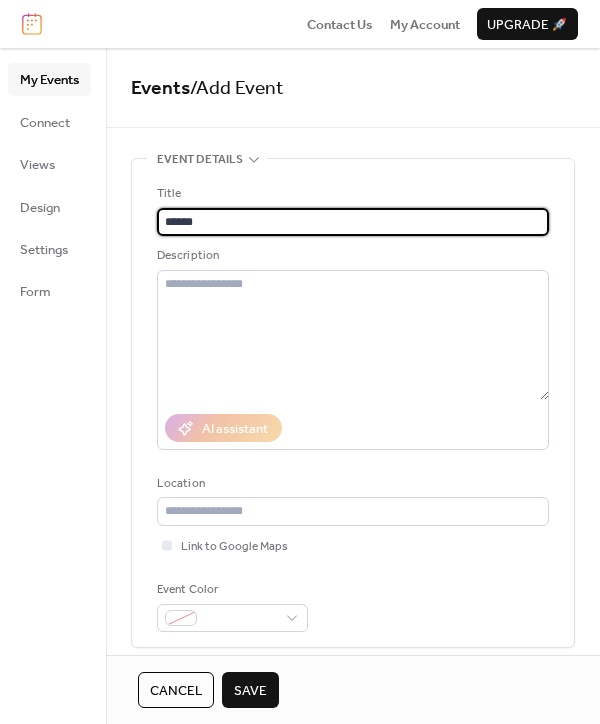 scroll, scrollTop: 200, scrollLeft: 0, axis: vertical 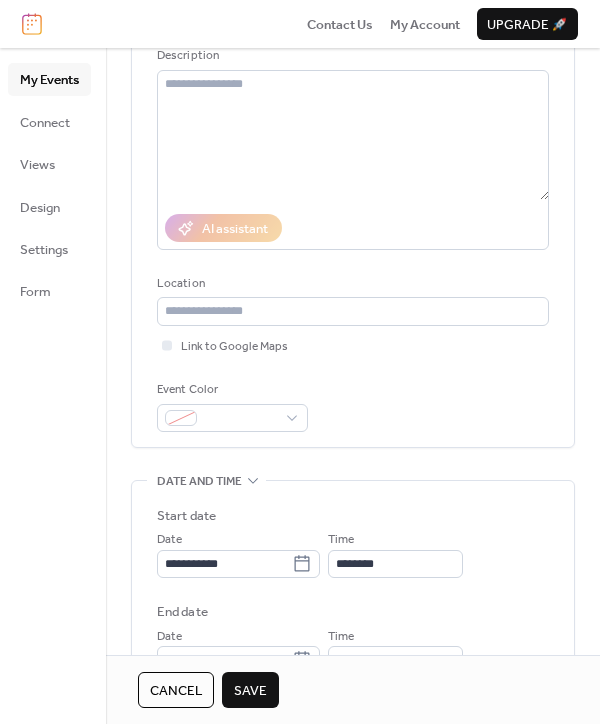 type on "******" 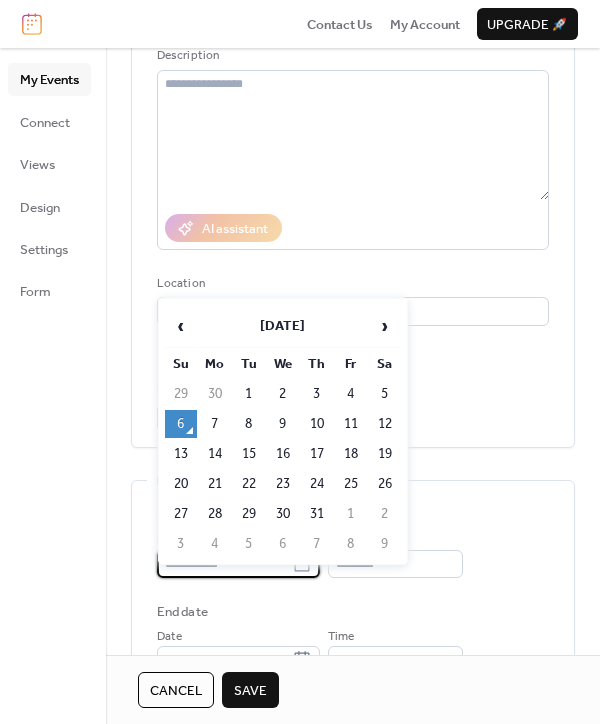 click on "**********" at bounding box center (224, 564) 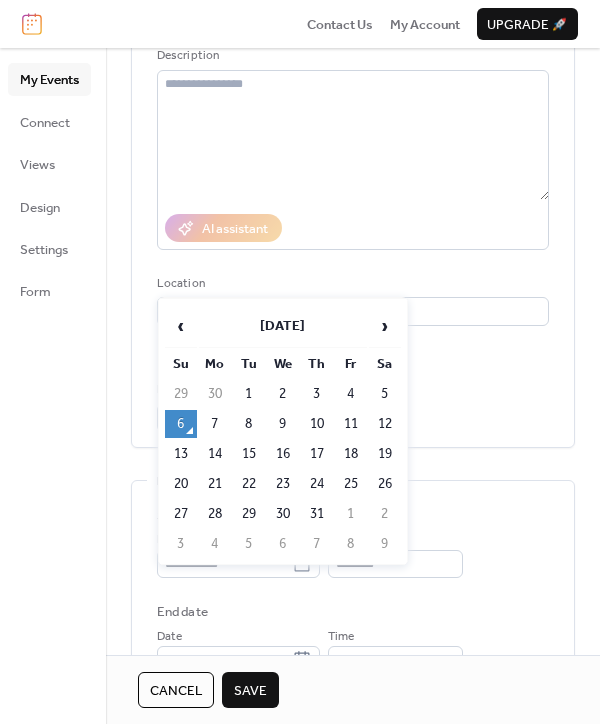 click on "›" at bounding box center [385, 326] 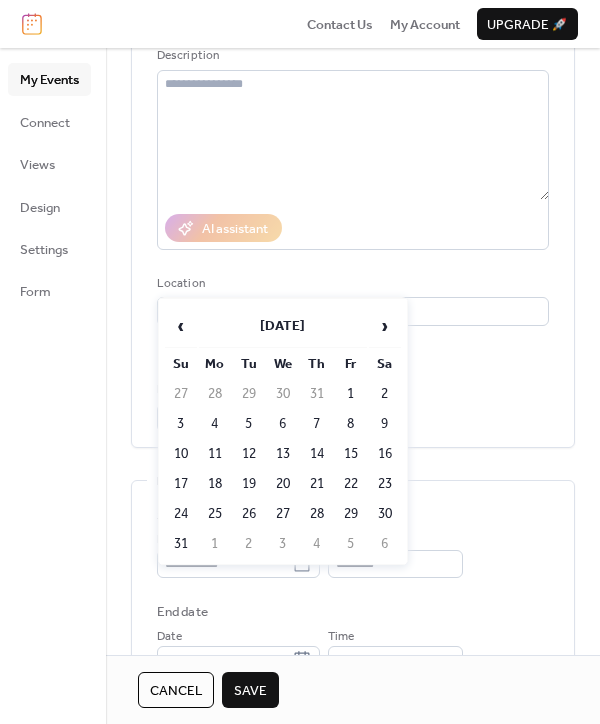 click on "›" at bounding box center (385, 326) 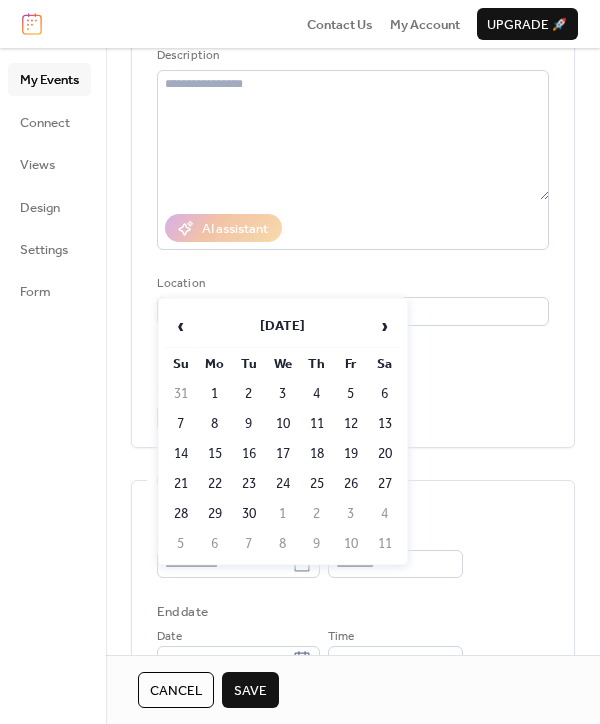 click on "26" at bounding box center (351, 484) 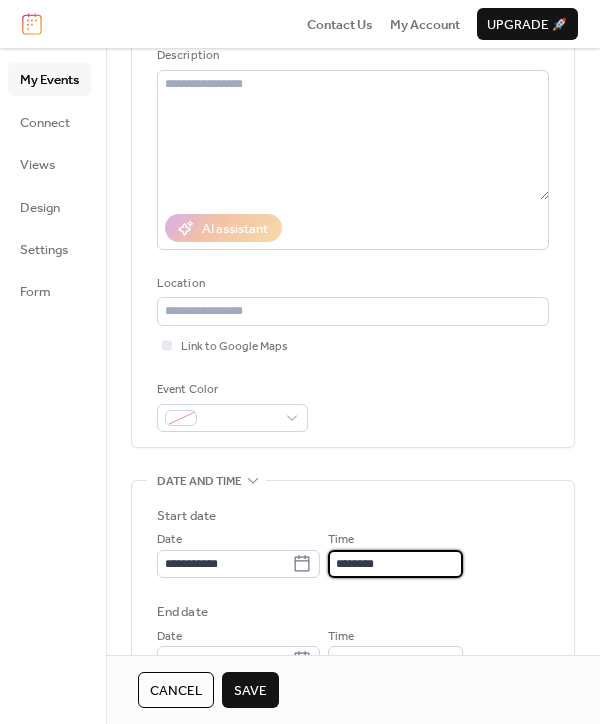 click on "********" at bounding box center [395, 564] 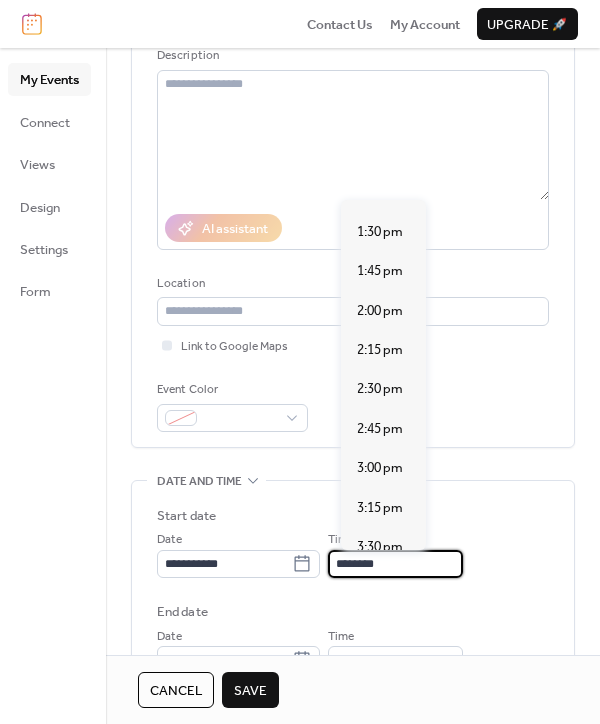 scroll, scrollTop: 2415, scrollLeft: 0, axis: vertical 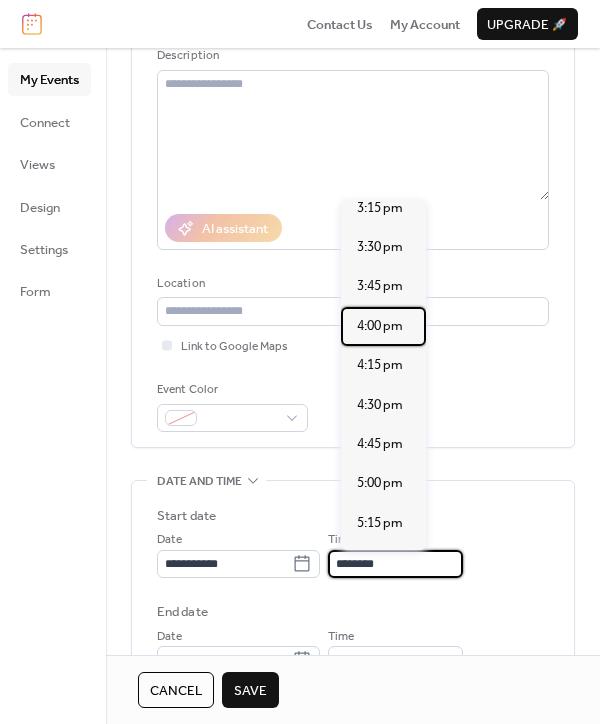 click on "4:00 pm" at bounding box center (380, 326) 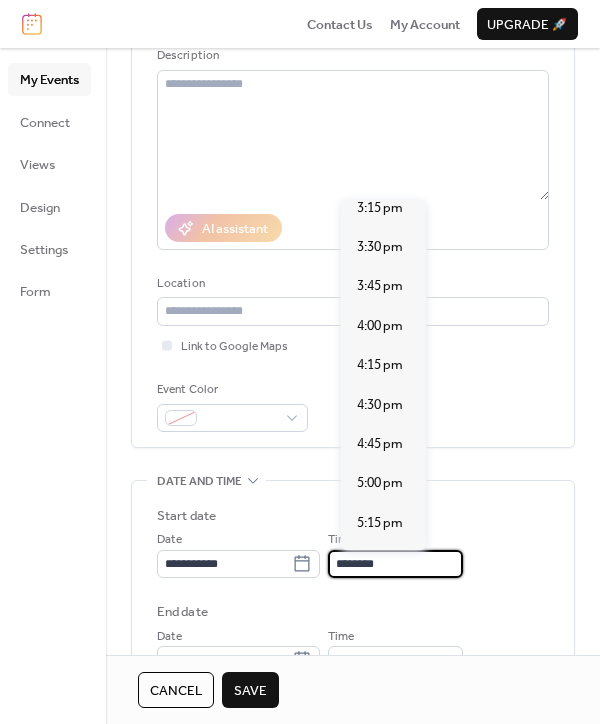 type on "*******" 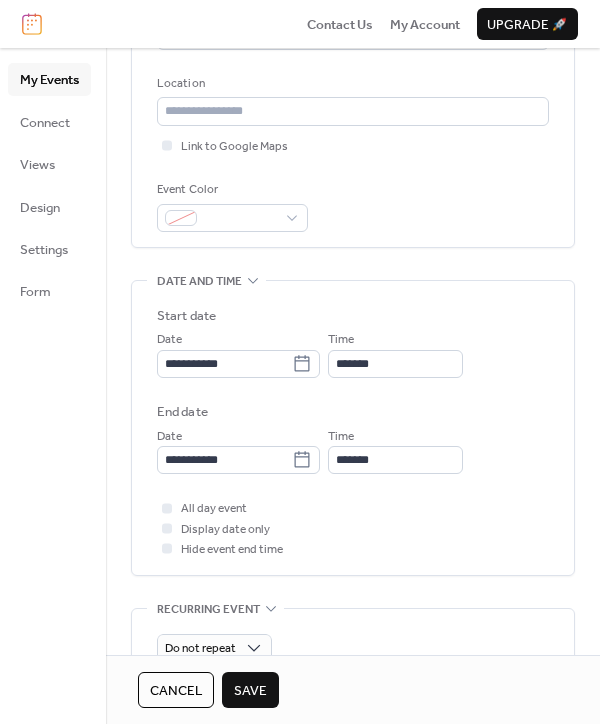 scroll, scrollTop: 500, scrollLeft: 0, axis: vertical 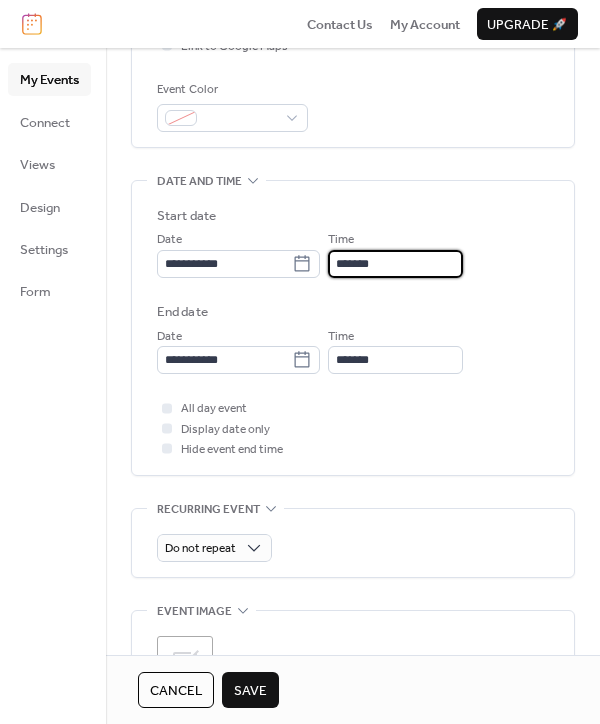 click on "*******" at bounding box center [395, 264] 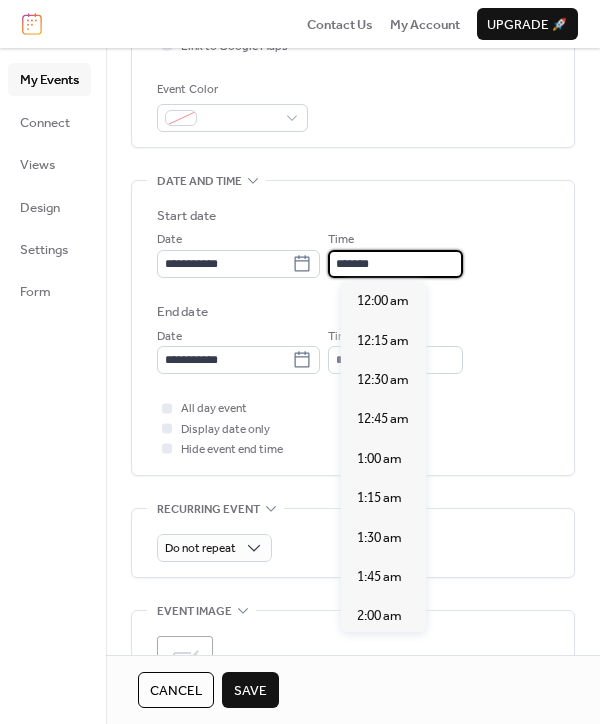 scroll, scrollTop: 2553, scrollLeft: 0, axis: vertical 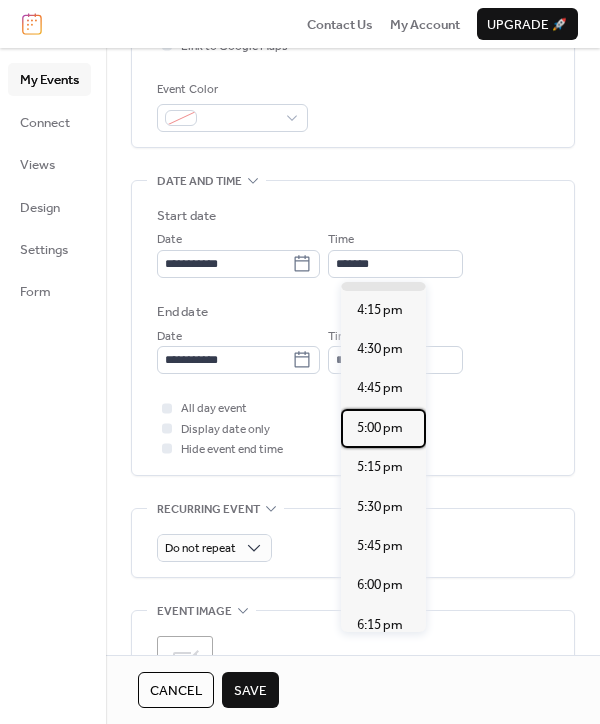 click on "5:00 pm" at bounding box center (380, 428) 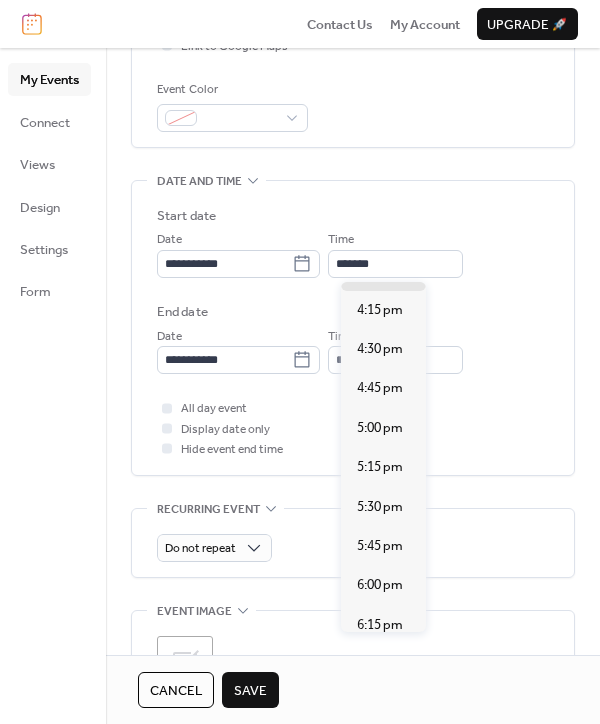 type on "*******" 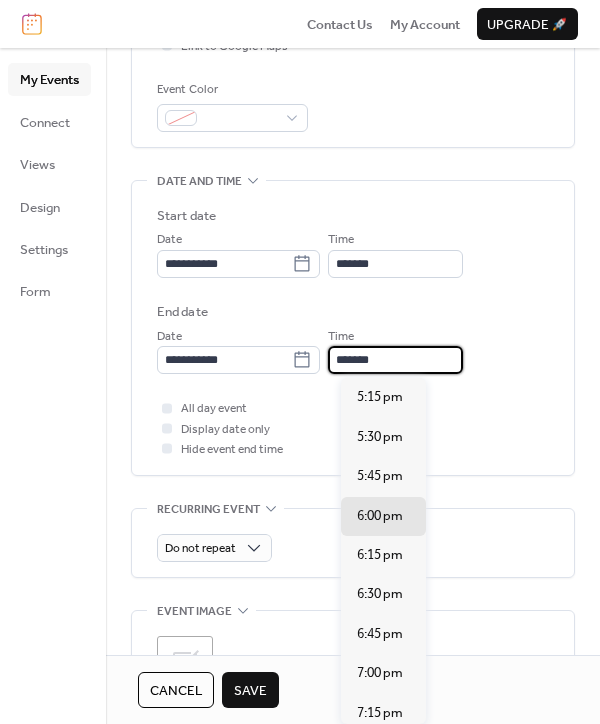 click on "*******" at bounding box center [395, 360] 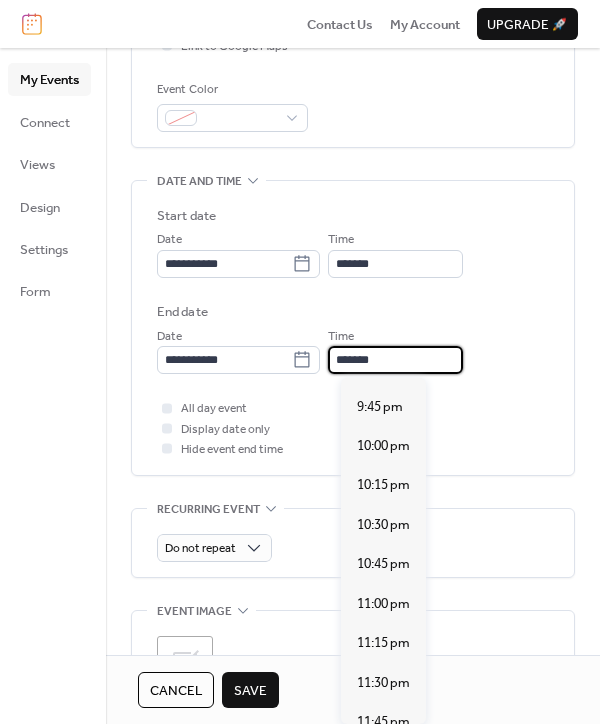 scroll, scrollTop: 731, scrollLeft: 0, axis: vertical 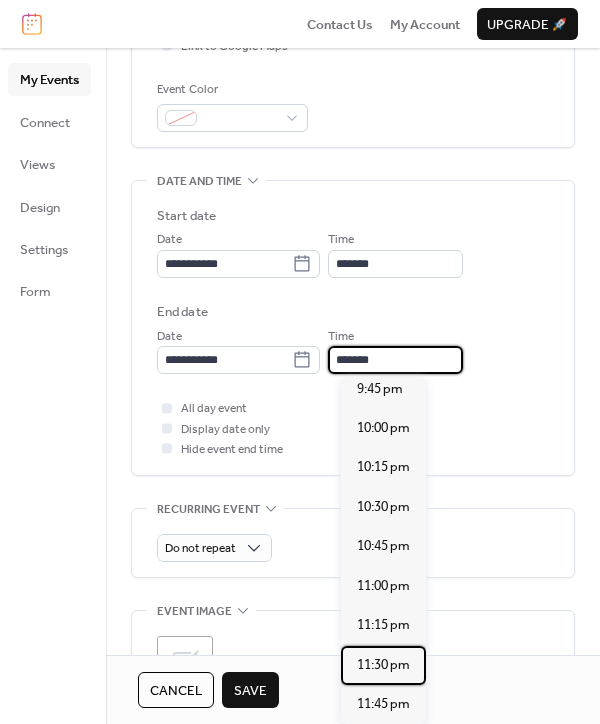 click on "11:30 pm" at bounding box center [383, 665] 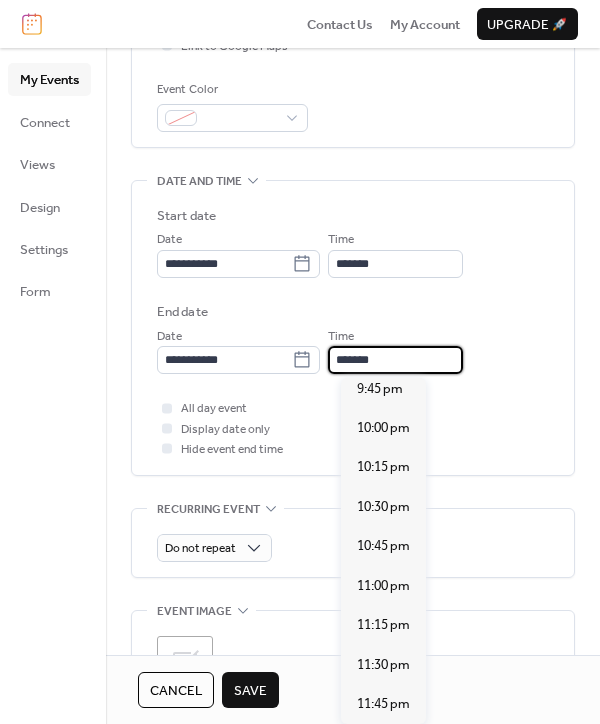 type on "********" 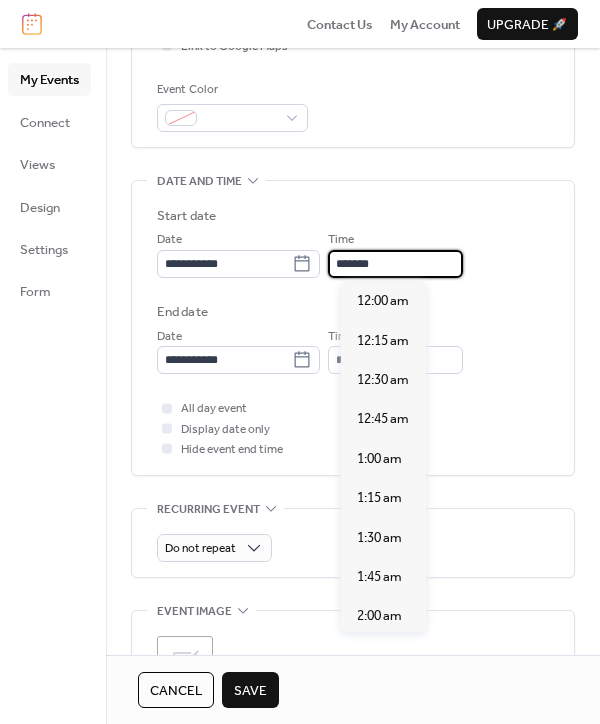 click on "*******" at bounding box center (395, 264) 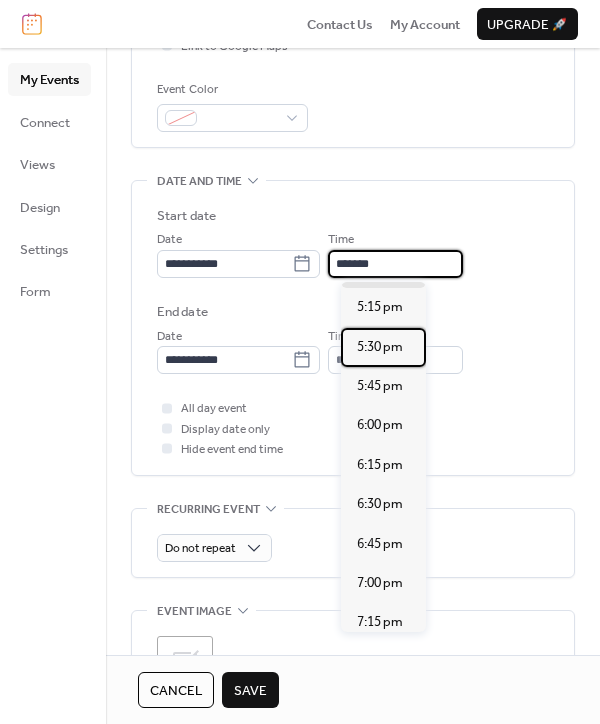 click on "5:30 pm" at bounding box center [383, 347] 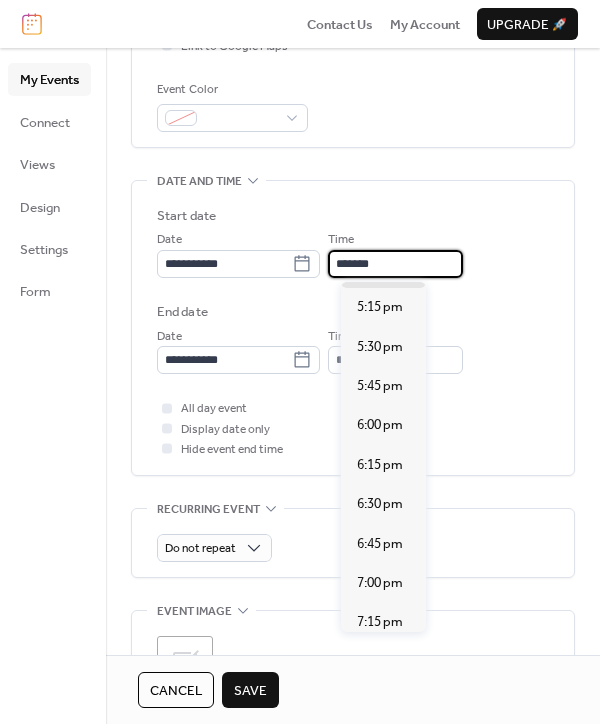 type on "*******" 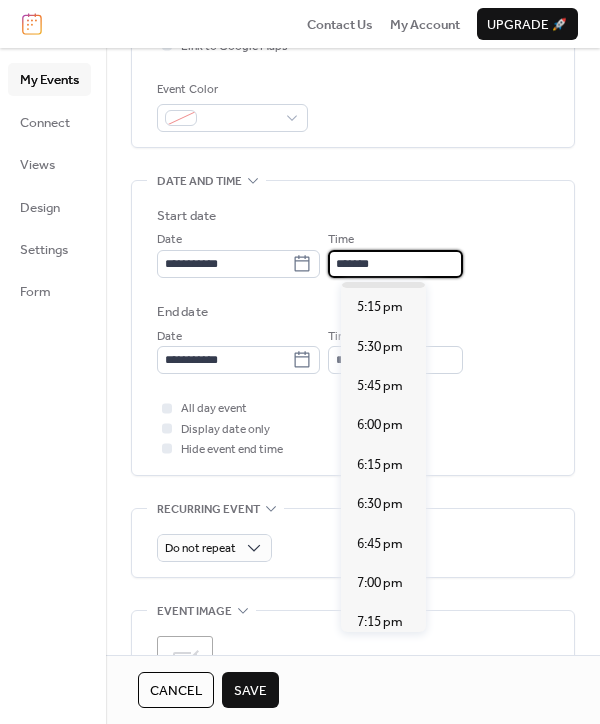 type on "**********" 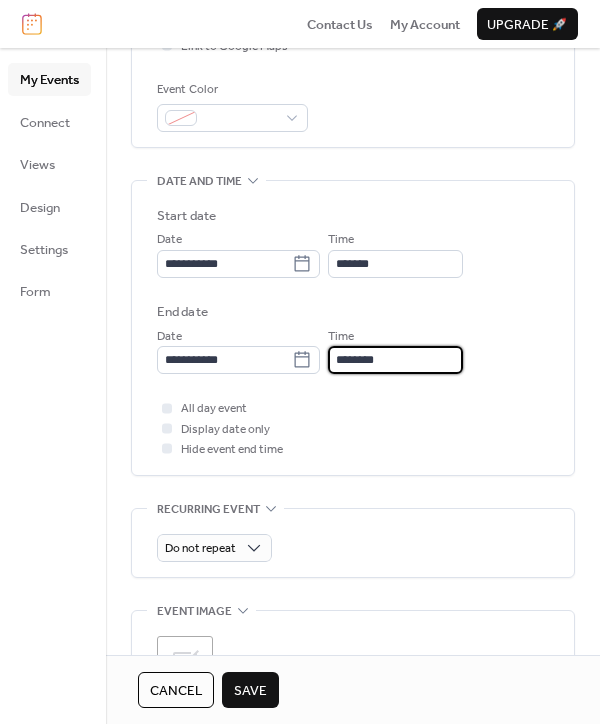 click on "********" at bounding box center (395, 360) 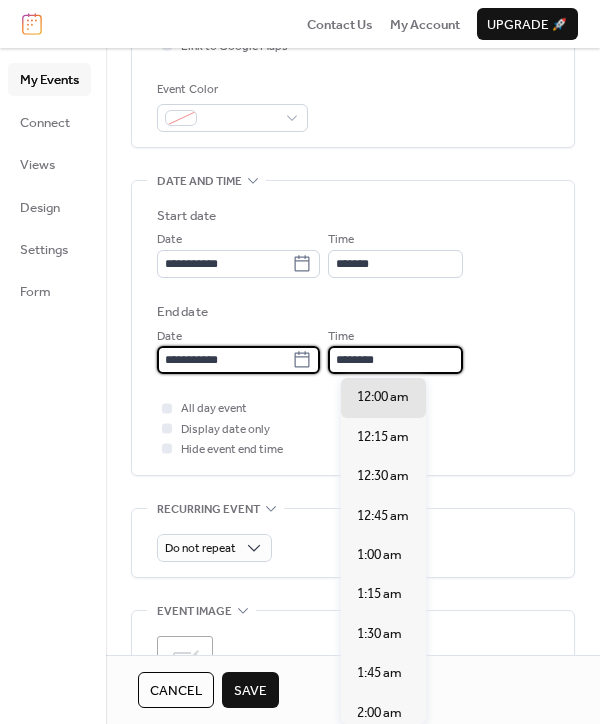 click on "**********" at bounding box center [224, 360] 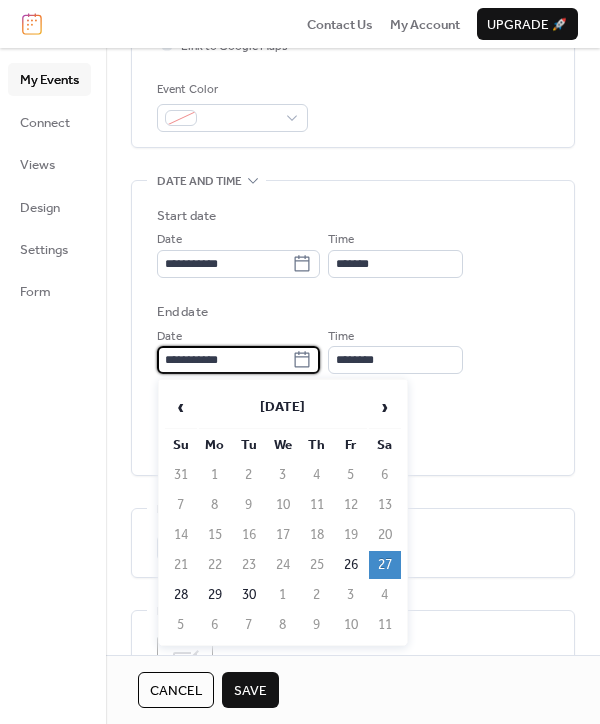 click on "26" at bounding box center [351, 565] 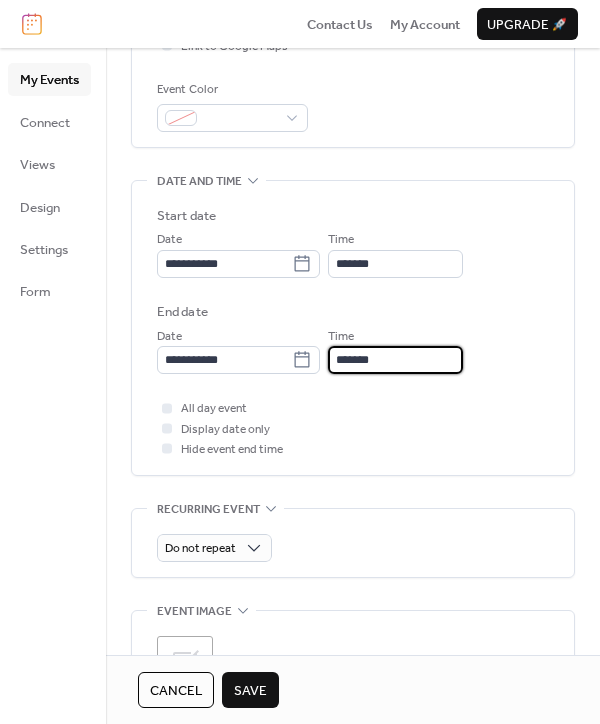 click on "*******" at bounding box center [395, 360] 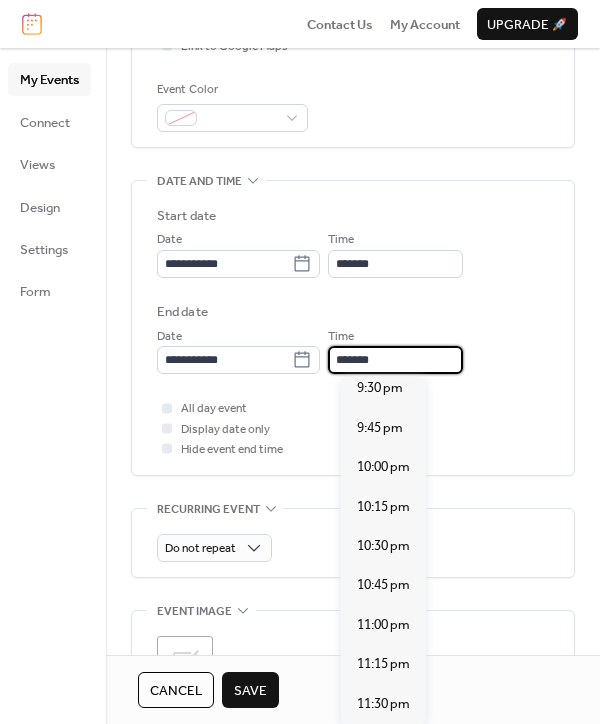 scroll, scrollTop: 652, scrollLeft: 0, axis: vertical 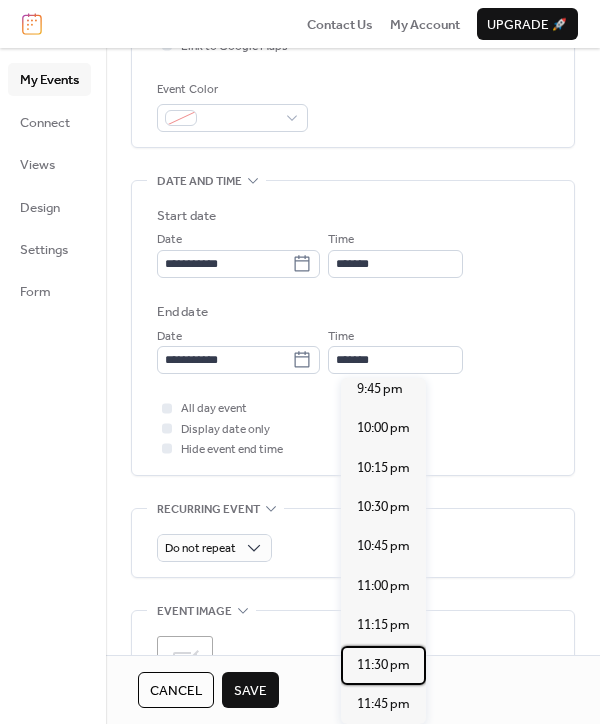 click on "11:30 pm" at bounding box center [383, 665] 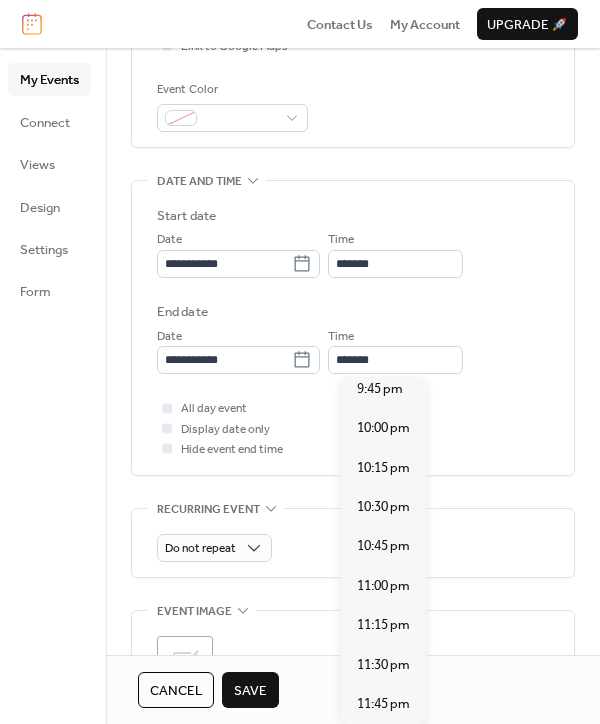 type on "********" 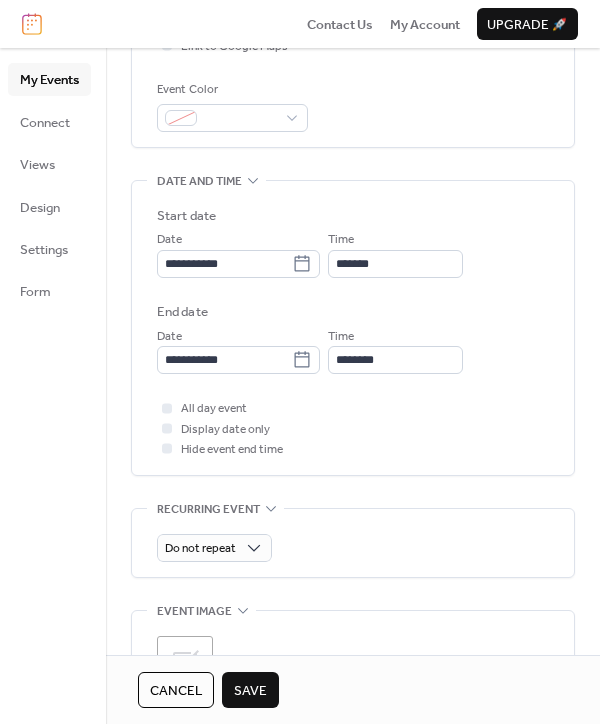 click on "Save" at bounding box center (250, 691) 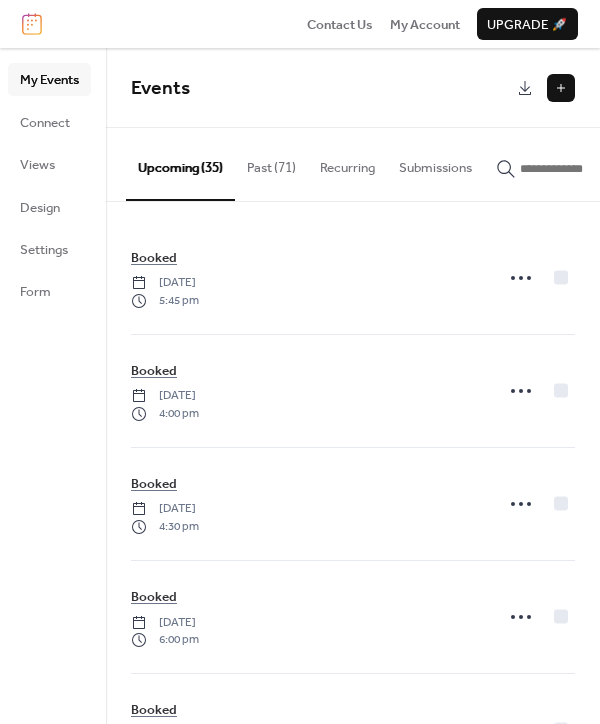 click at bounding box center (561, 88) 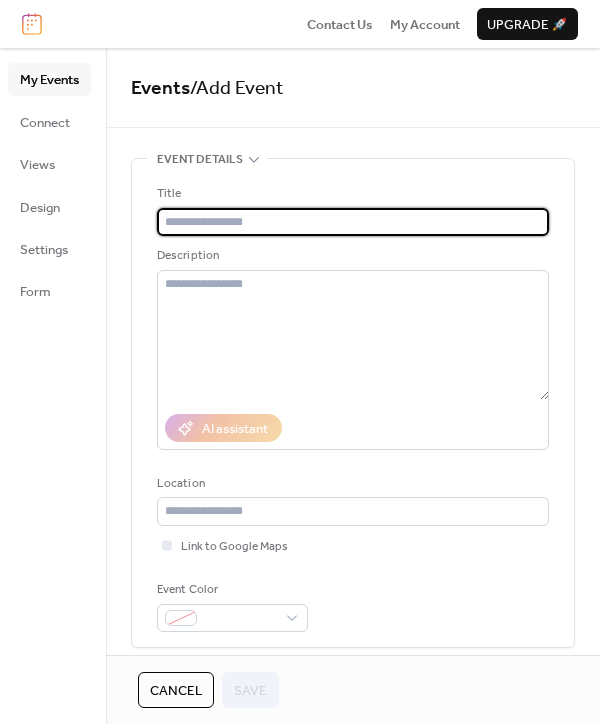 click at bounding box center (353, 222) 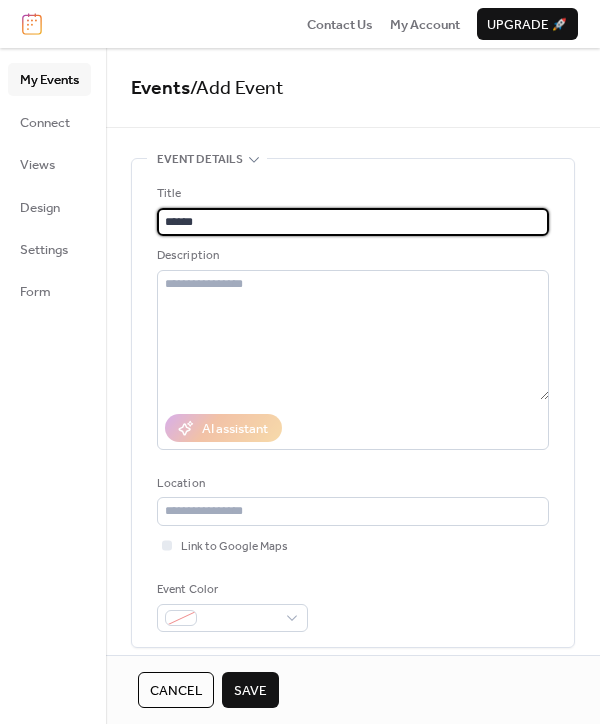 scroll, scrollTop: 300, scrollLeft: 0, axis: vertical 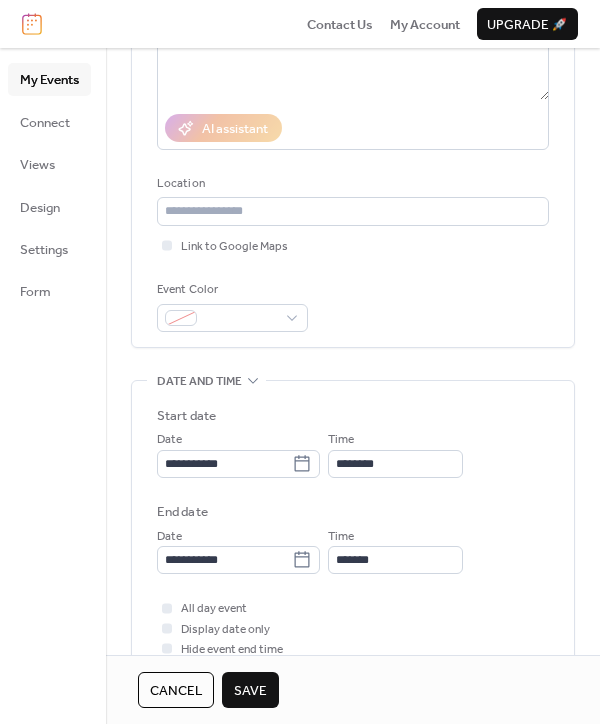 type on "******" 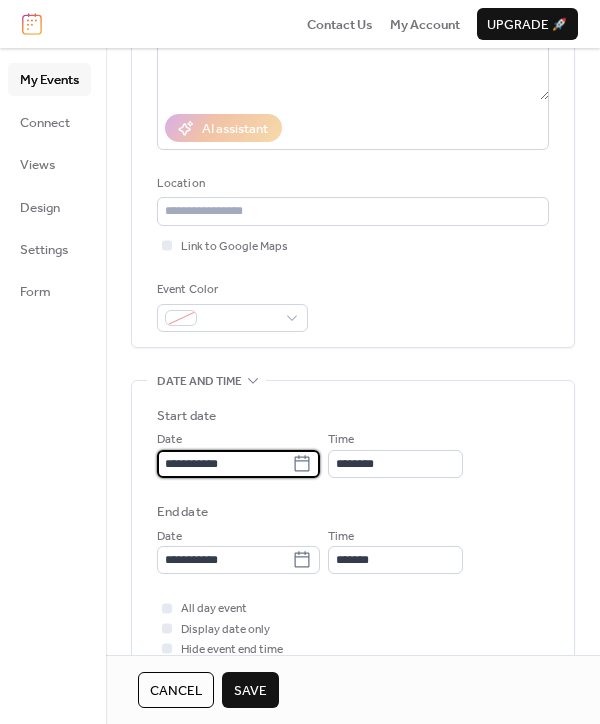 click on "**********" at bounding box center [224, 464] 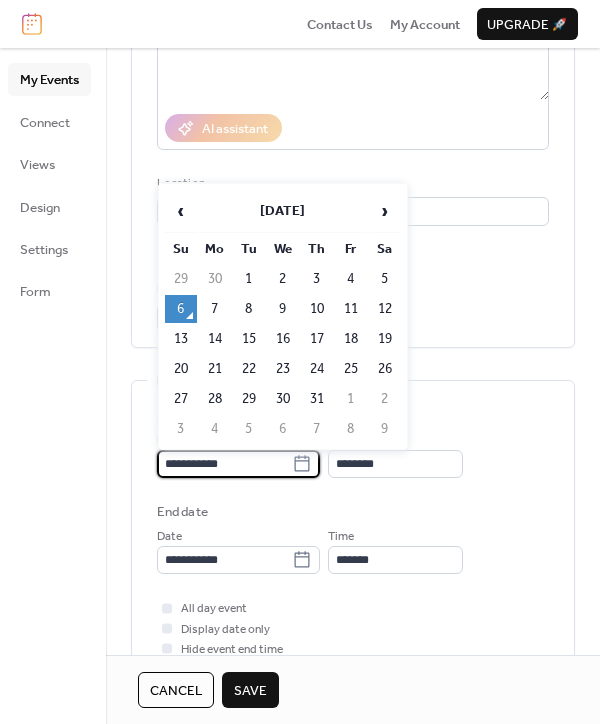 click on "›" at bounding box center (385, 211) 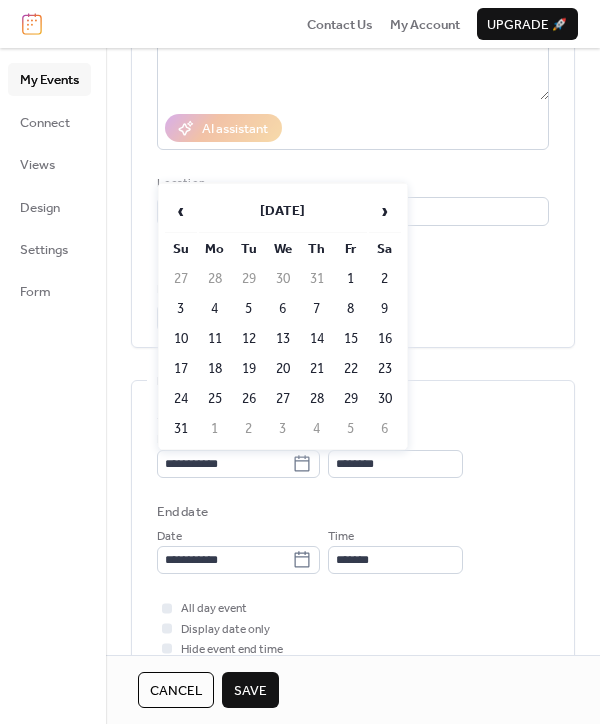 click on "›" at bounding box center (385, 211) 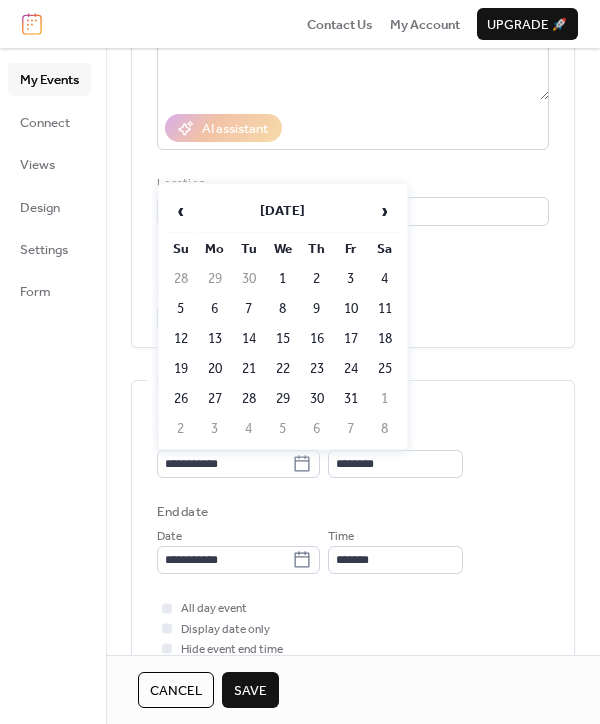 click on "›" at bounding box center (385, 211) 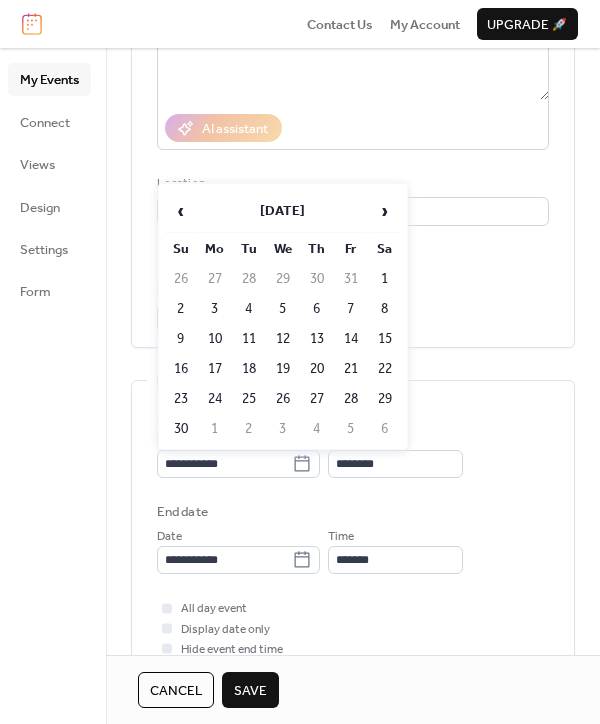 click on "›" at bounding box center [385, 211] 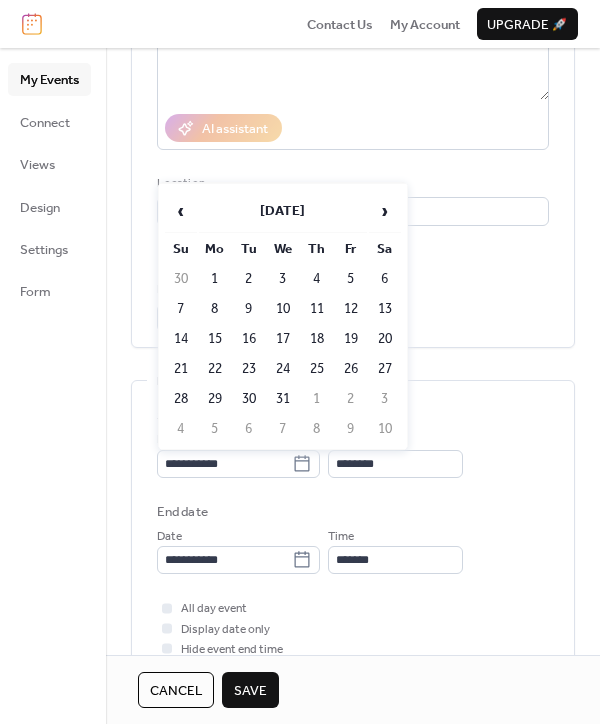 click on "11" at bounding box center (317, 309) 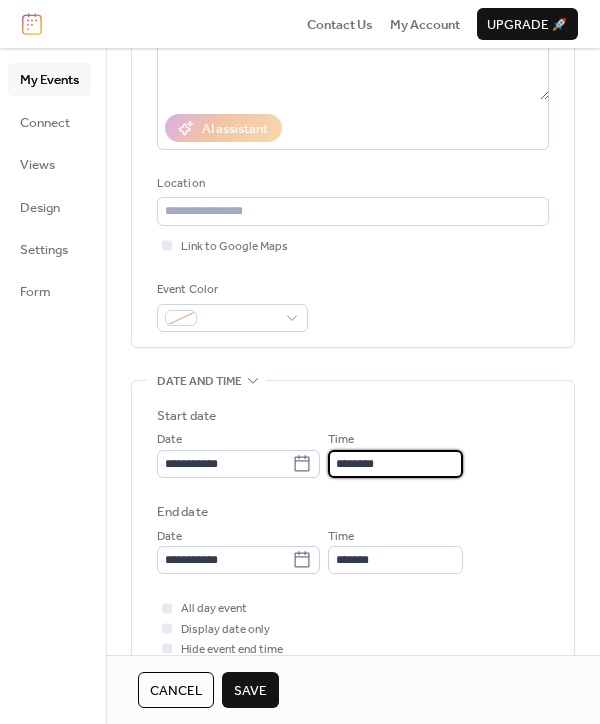 click on "********" at bounding box center (395, 464) 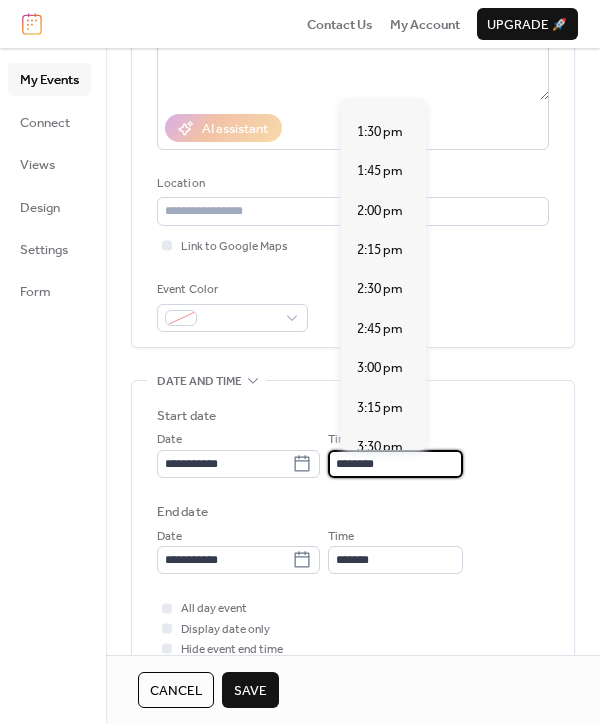 scroll, scrollTop: 2215, scrollLeft: 0, axis: vertical 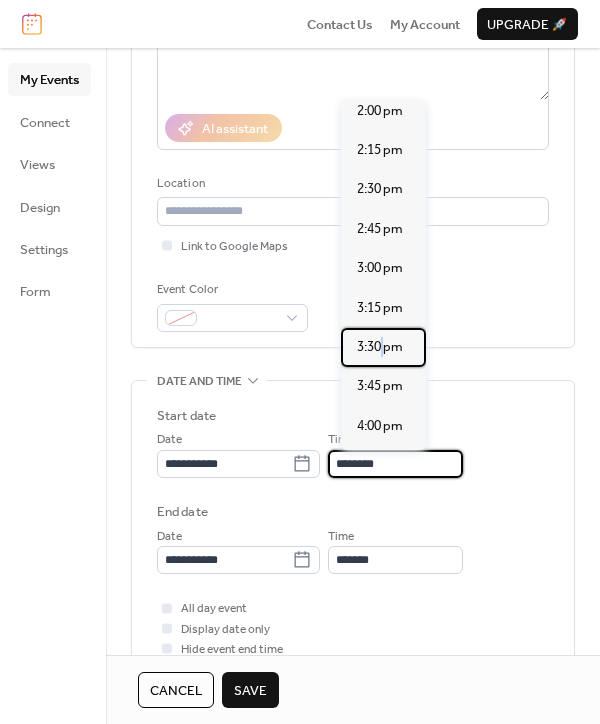 click on "3:30 pm" at bounding box center (380, 347) 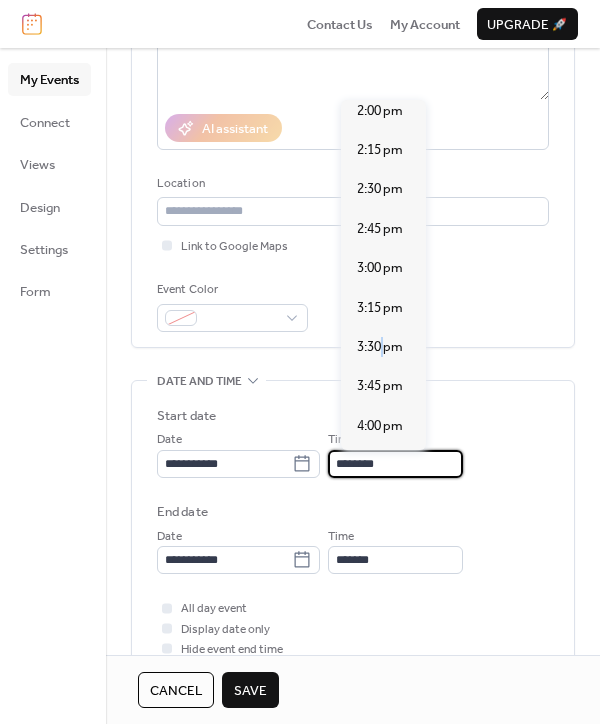 type on "*******" 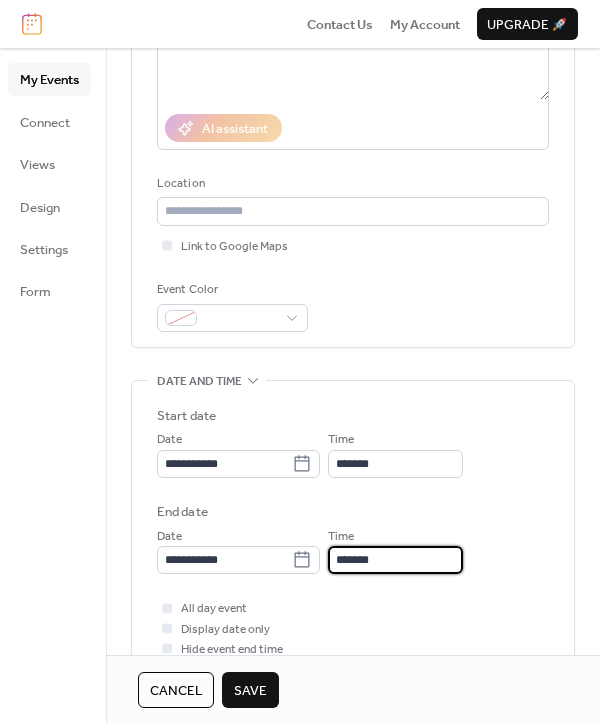 click on "*******" at bounding box center (395, 560) 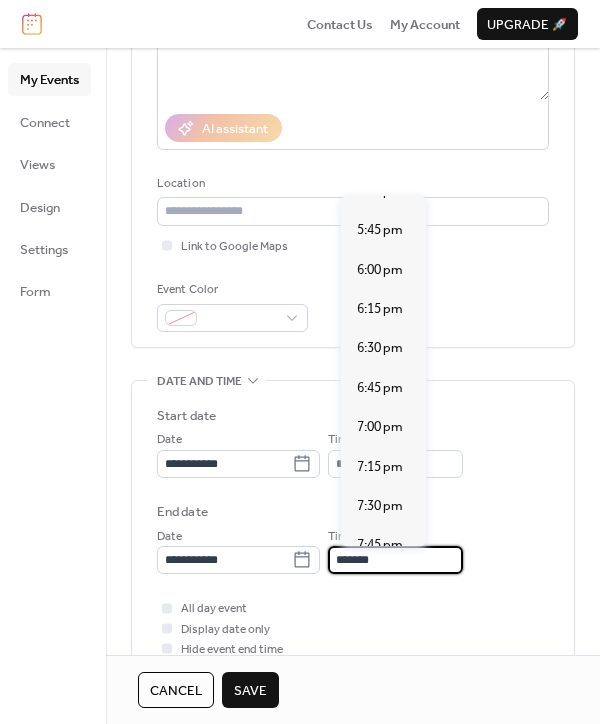 scroll, scrollTop: 400, scrollLeft: 0, axis: vertical 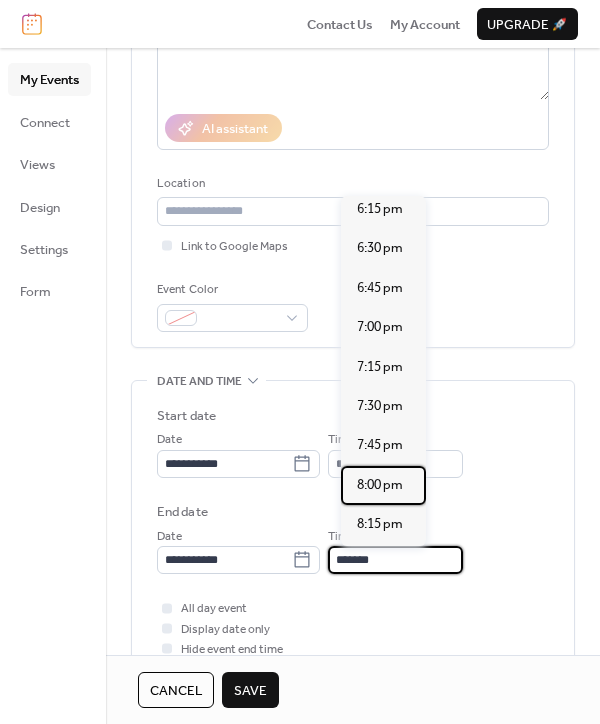 click on "8:00 pm" at bounding box center (380, 485) 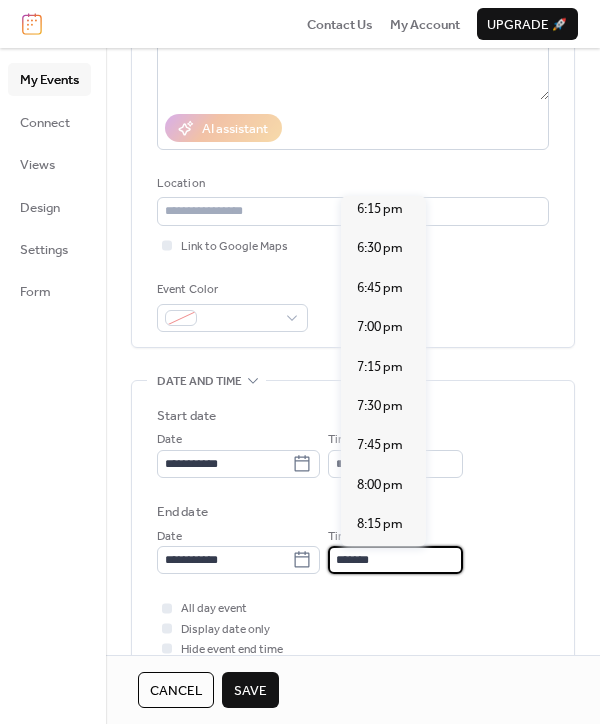 type on "*******" 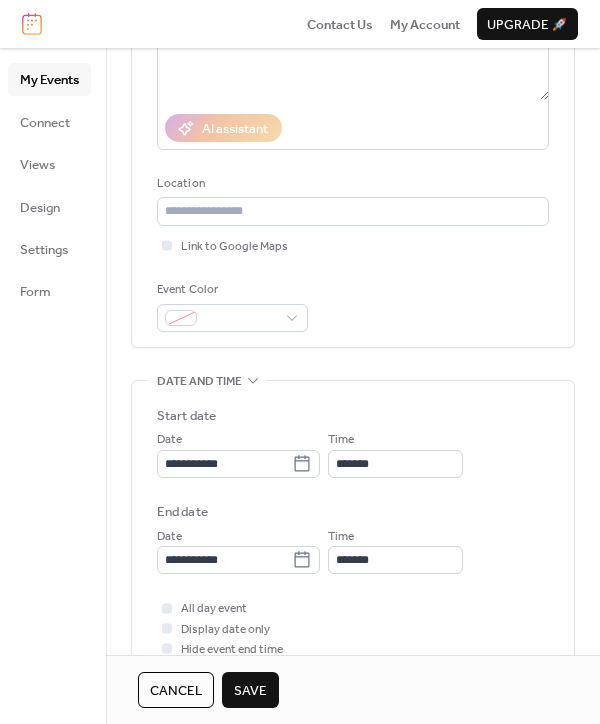 click on "Save" at bounding box center (250, 691) 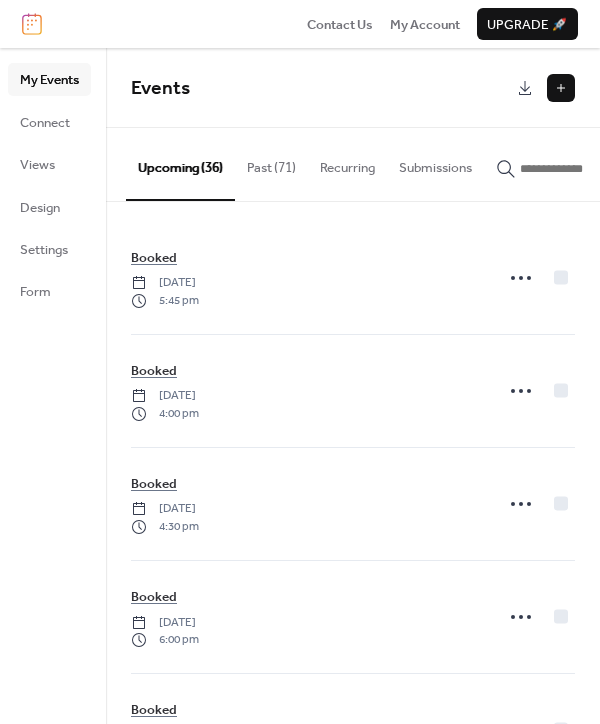 click at bounding box center [561, 88] 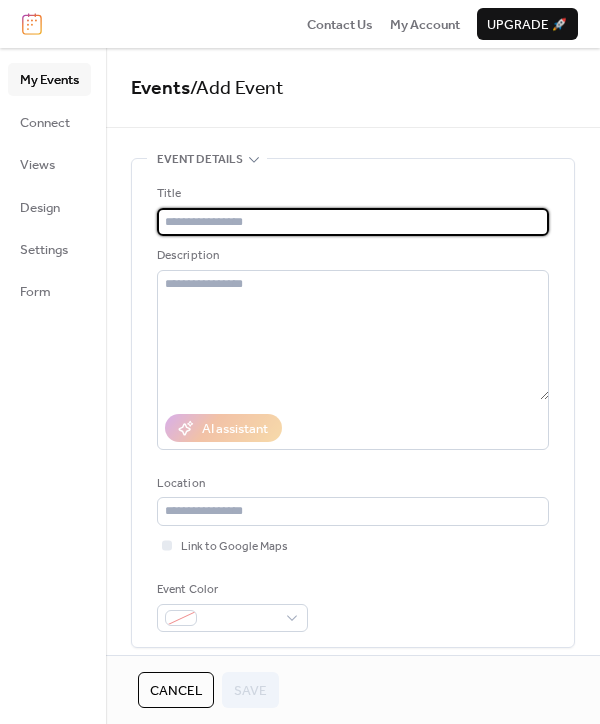 click at bounding box center [353, 222] 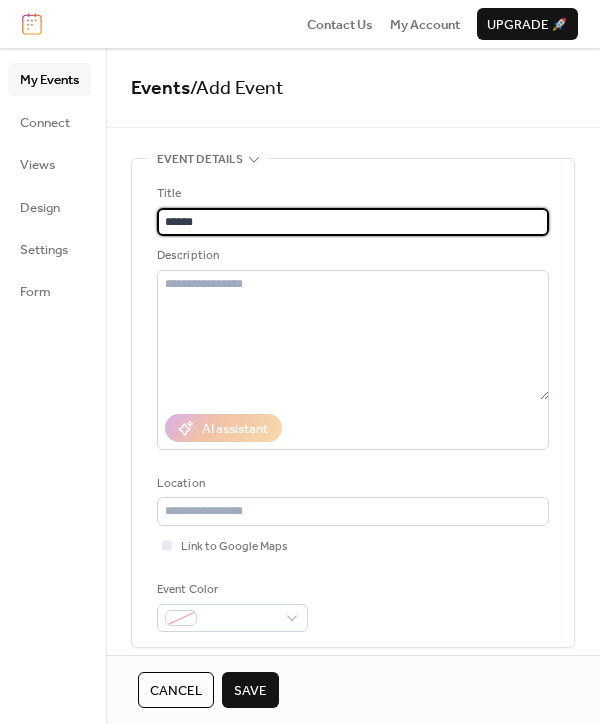 scroll, scrollTop: 200, scrollLeft: 0, axis: vertical 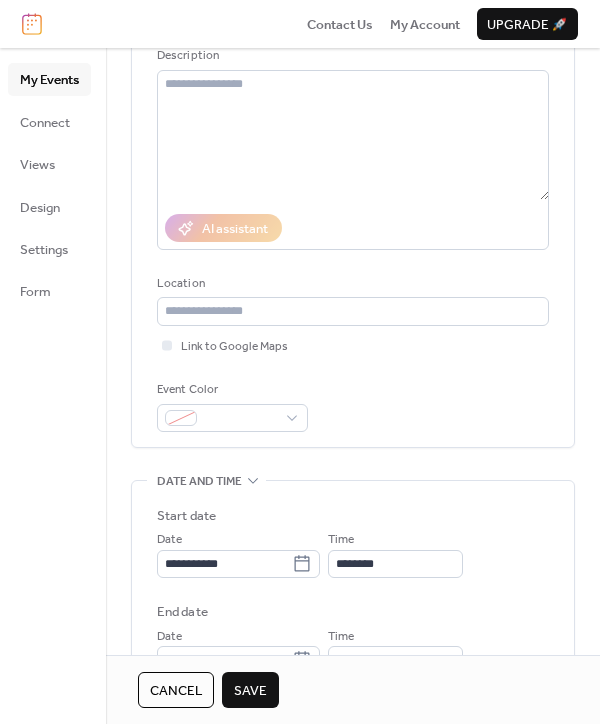 type on "******" 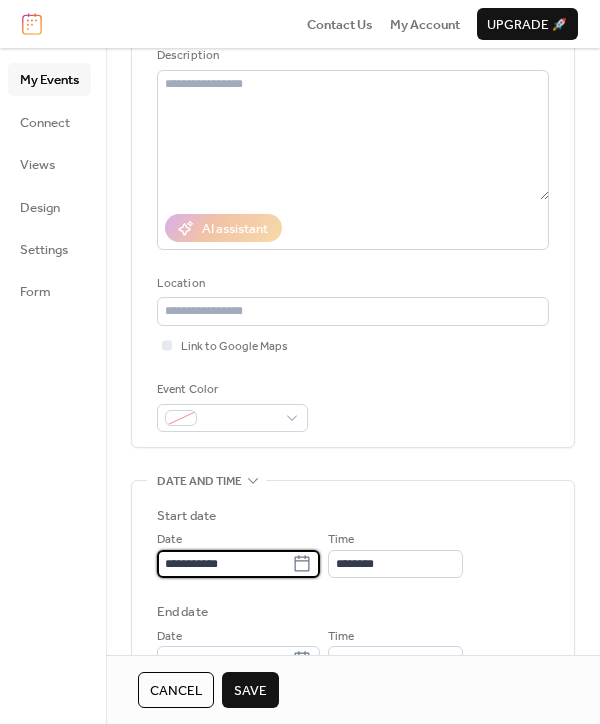 click on "**********" at bounding box center [224, 564] 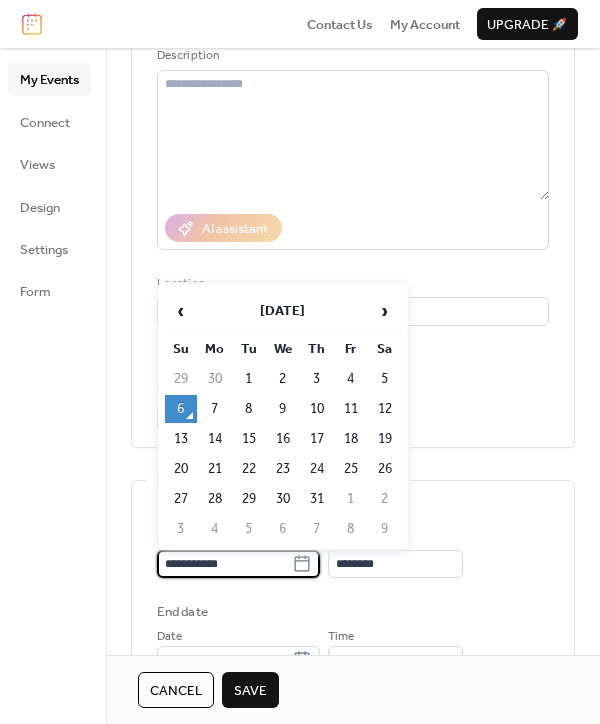click on "›" at bounding box center (385, 311) 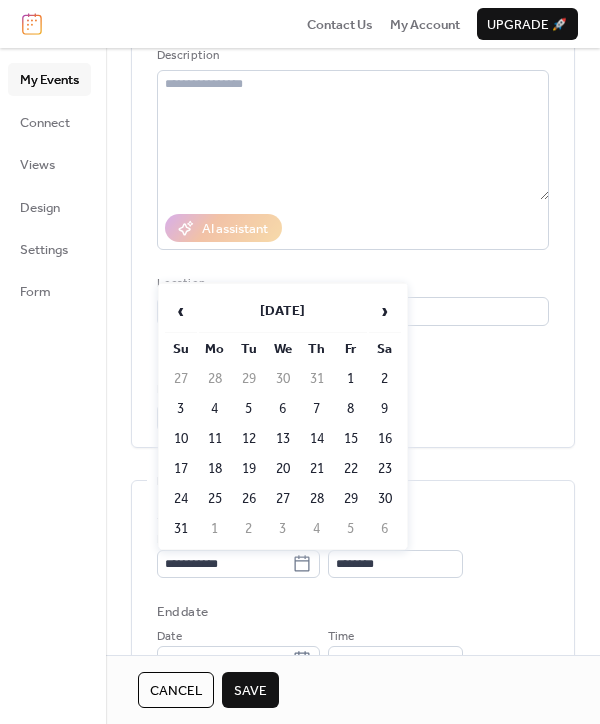 click on "›" at bounding box center [385, 311] 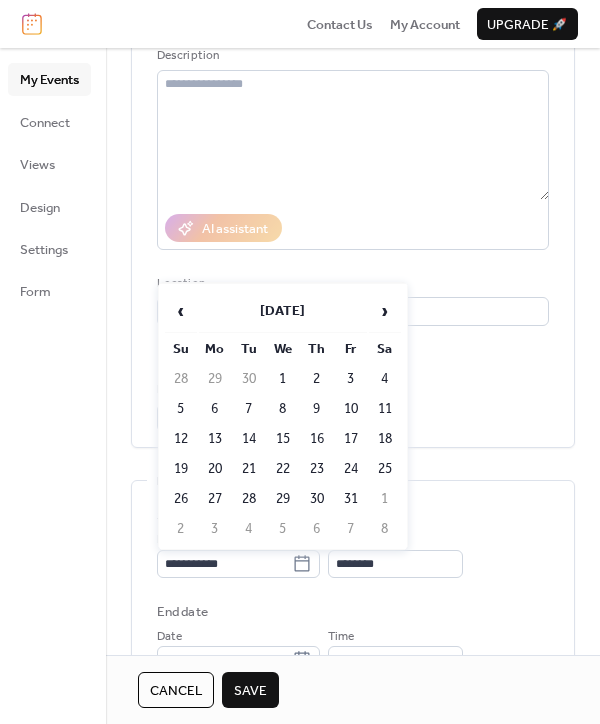click on "›" at bounding box center (385, 311) 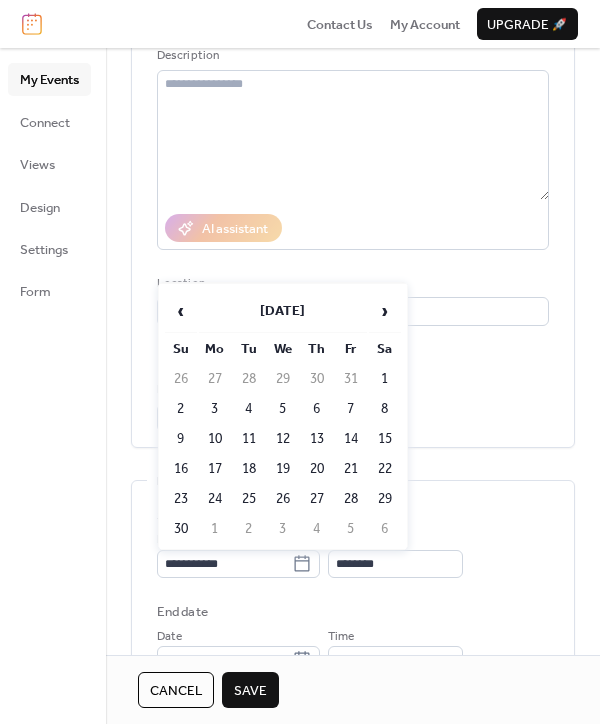 click on "›" at bounding box center (385, 311) 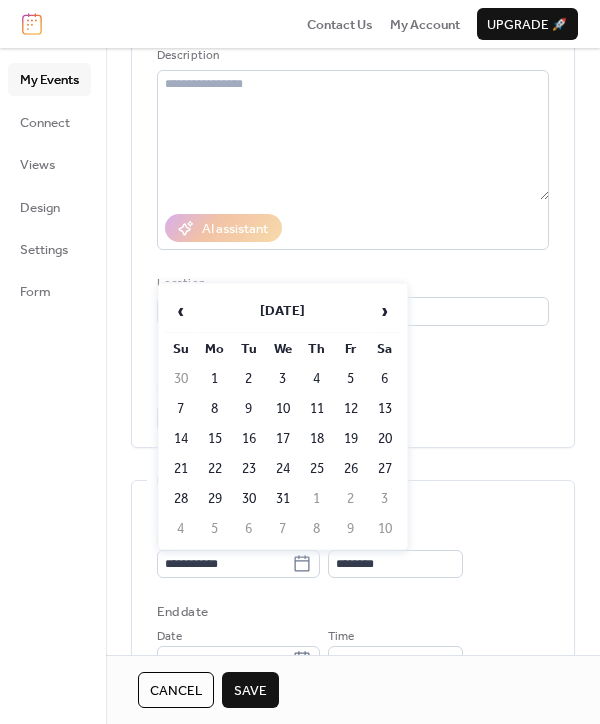 click on "›" at bounding box center (385, 311) 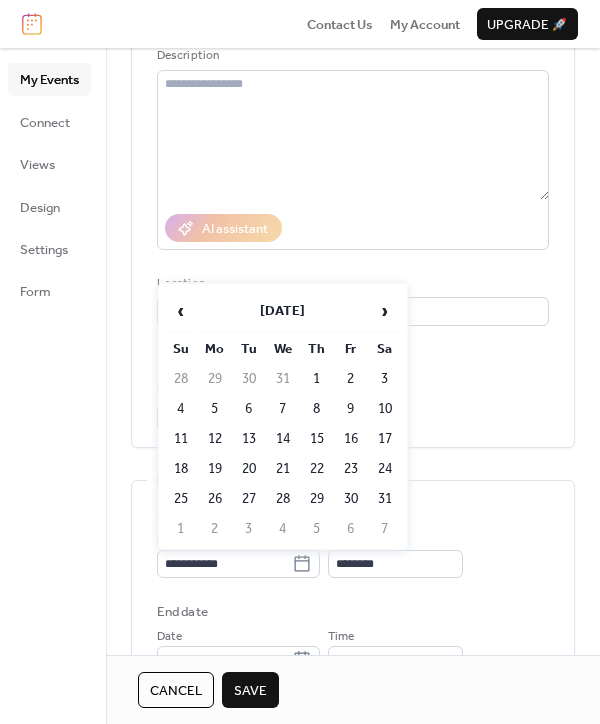 click on "›" at bounding box center [385, 311] 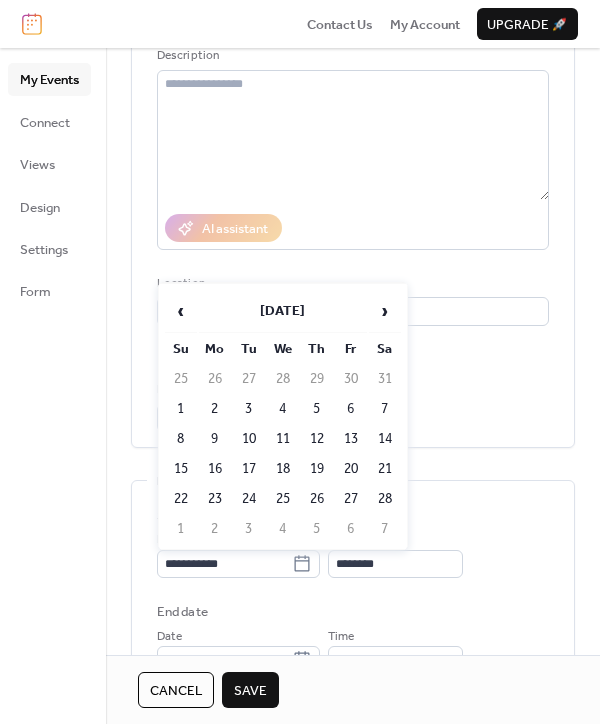 click on "›" at bounding box center (385, 311) 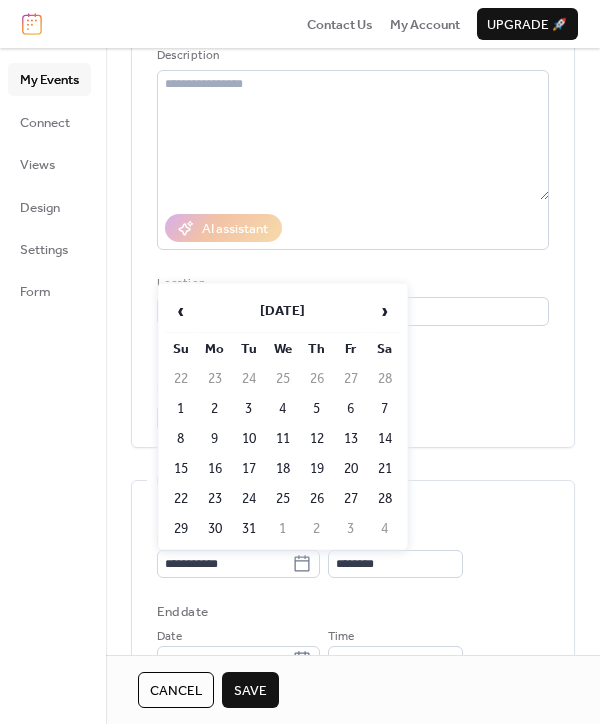 click on "›" at bounding box center [385, 311] 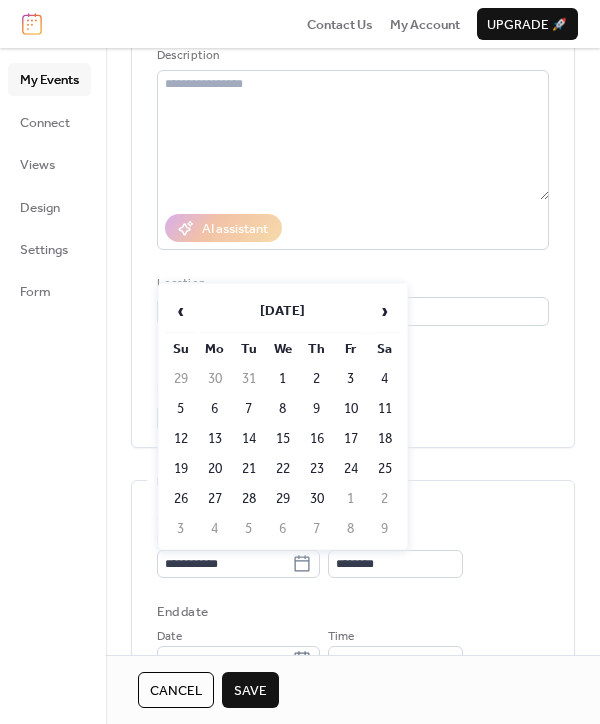 click on "›" at bounding box center [385, 311] 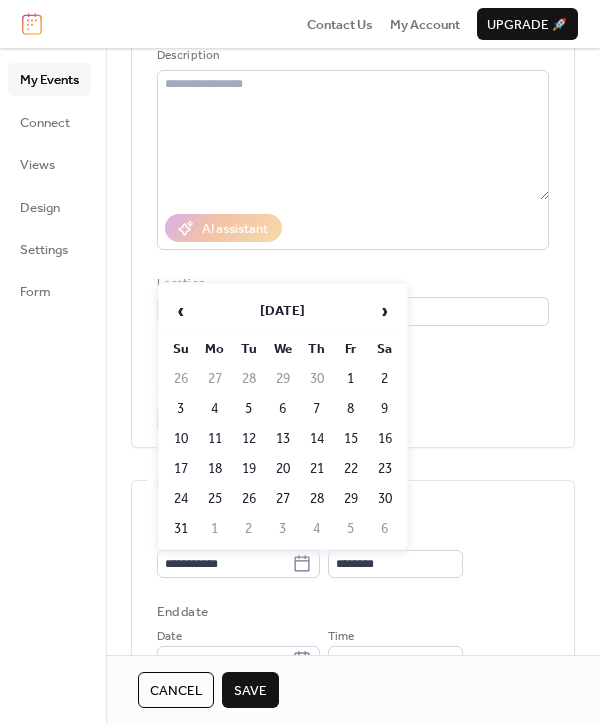 click on "7" at bounding box center (317, 409) 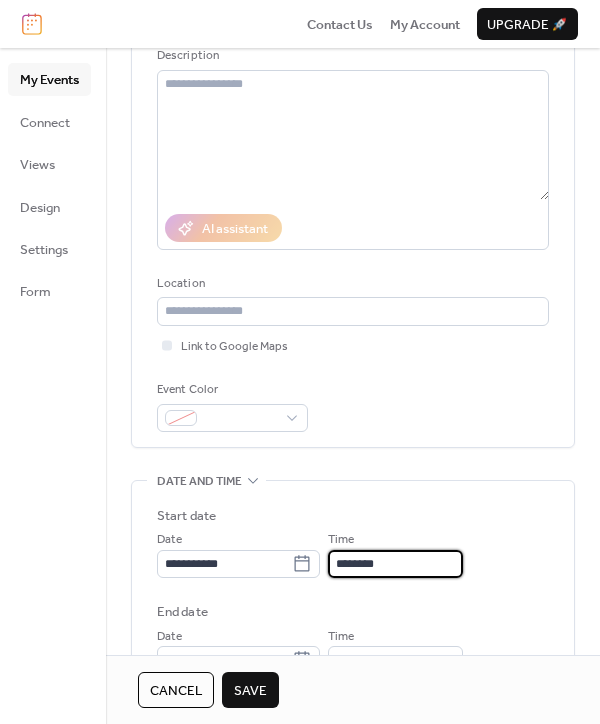 click on "********" at bounding box center (395, 564) 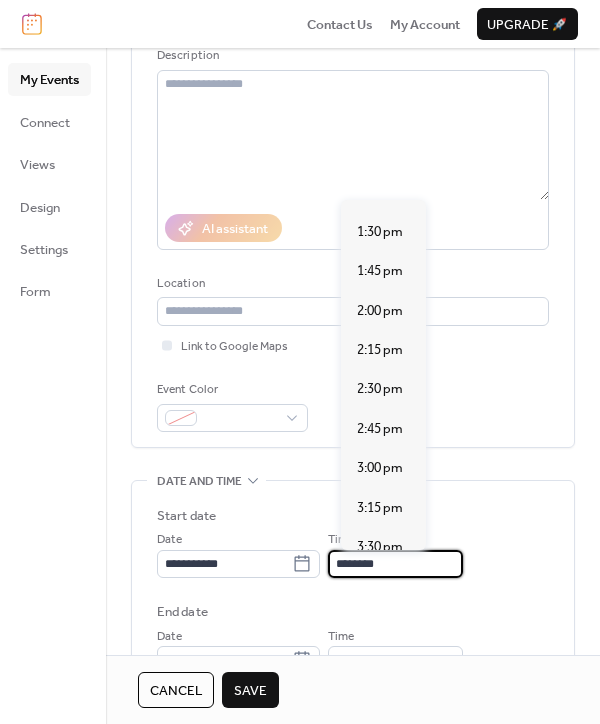 scroll, scrollTop: 2215, scrollLeft: 0, axis: vertical 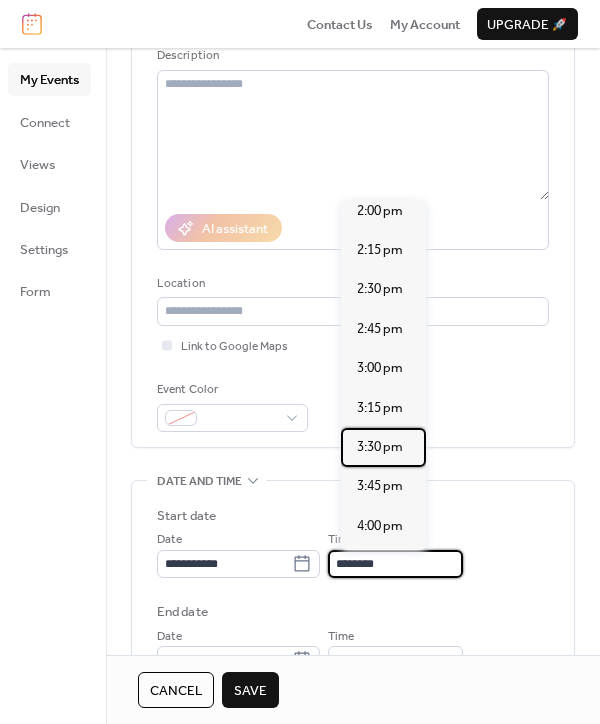 click on "3:30 pm" at bounding box center [380, 447] 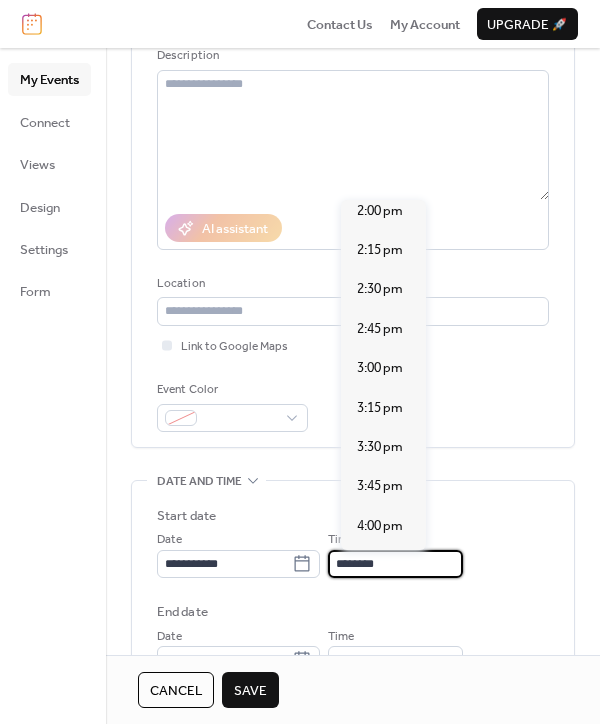 type on "*******" 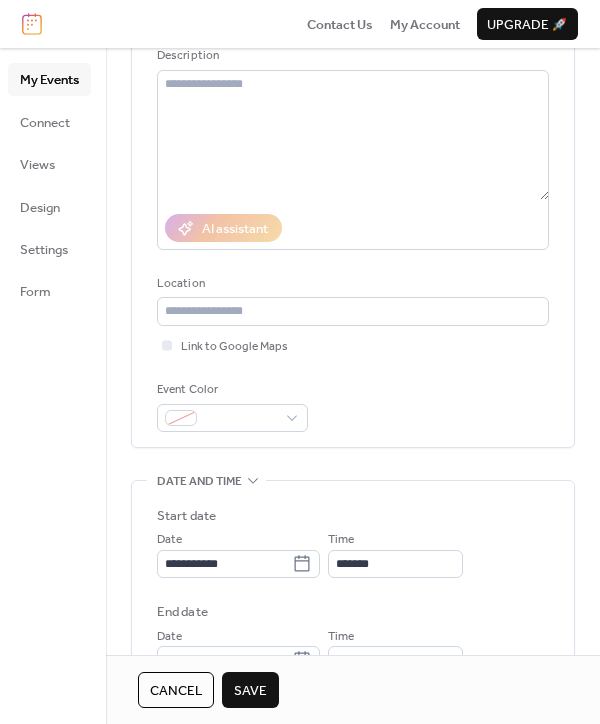 scroll, scrollTop: 400, scrollLeft: 0, axis: vertical 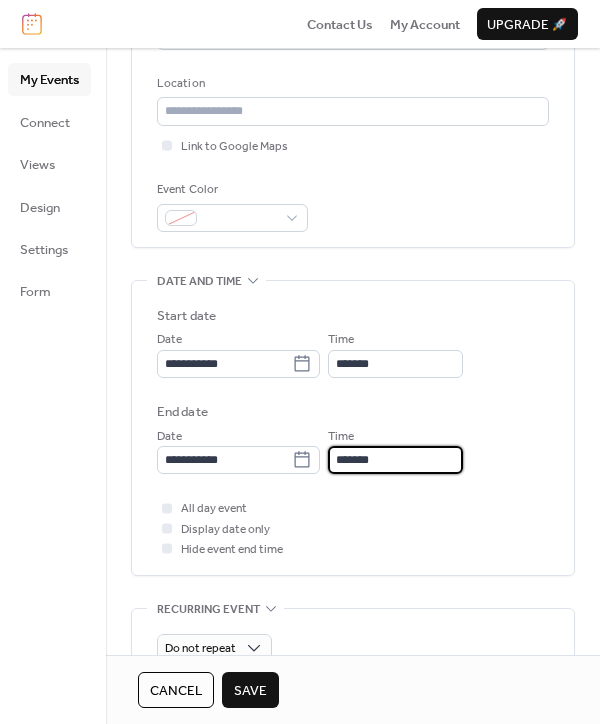click on "*******" at bounding box center [395, 460] 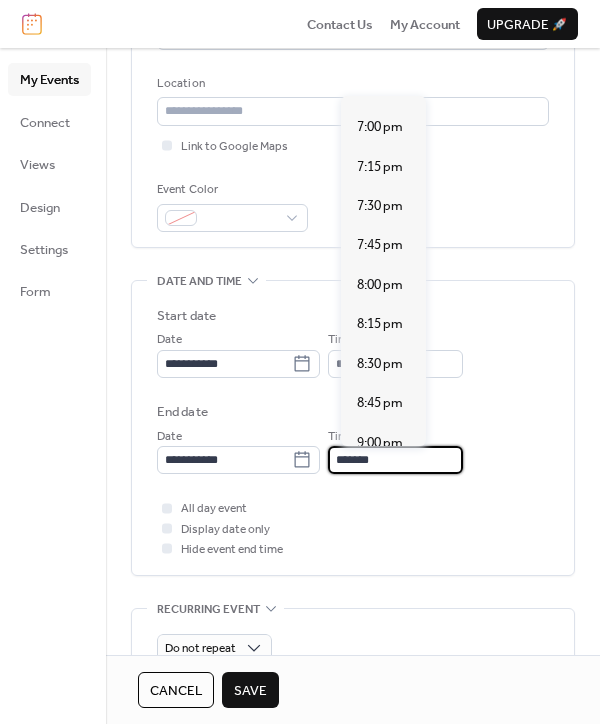 scroll, scrollTop: 400, scrollLeft: 0, axis: vertical 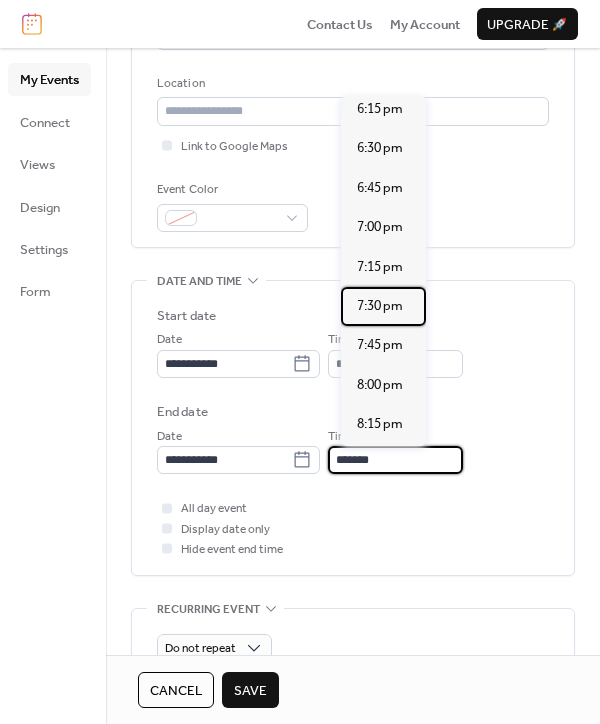 click on "7:30 pm" at bounding box center [380, 306] 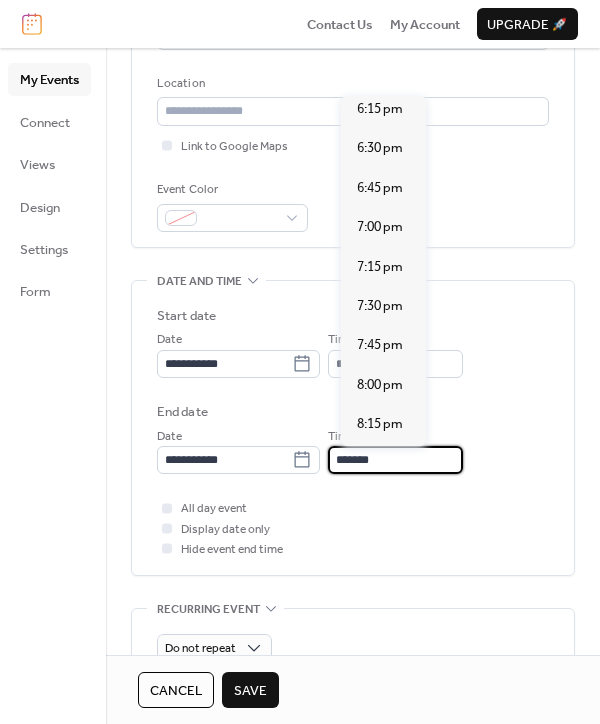 type on "*******" 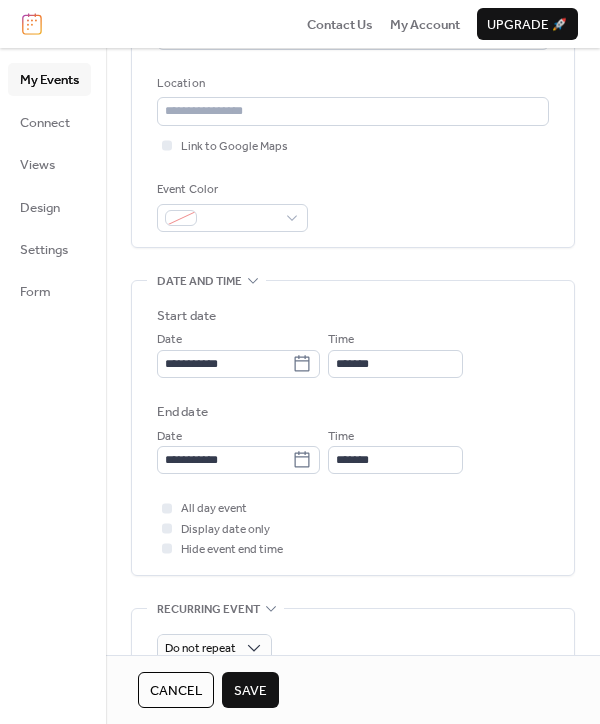 click on "Save" at bounding box center (250, 691) 